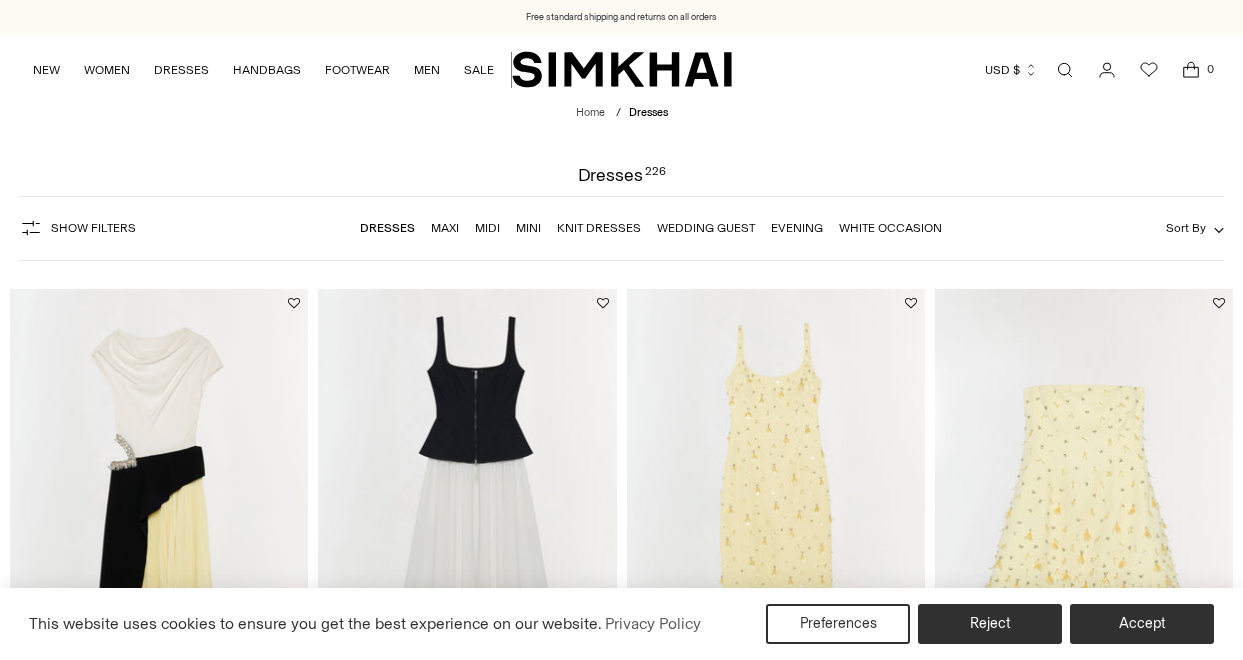 scroll, scrollTop: 0, scrollLeft: 0, axis: both 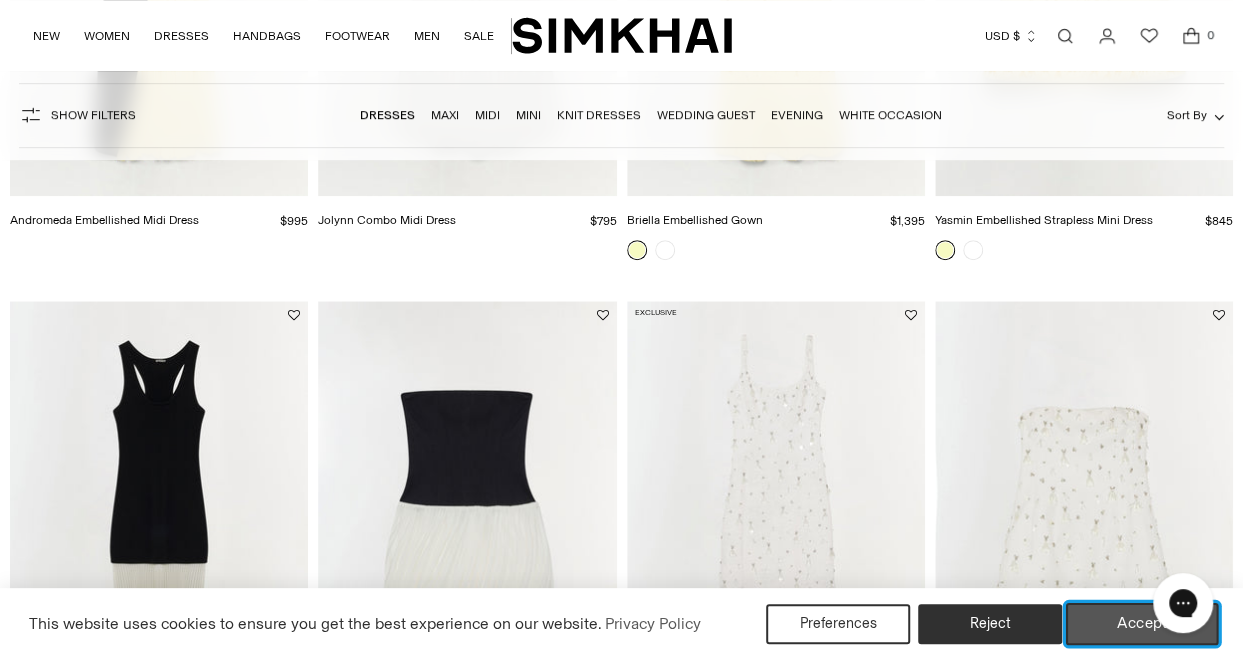 click on "Accept" at bounding box center [1142, 624] 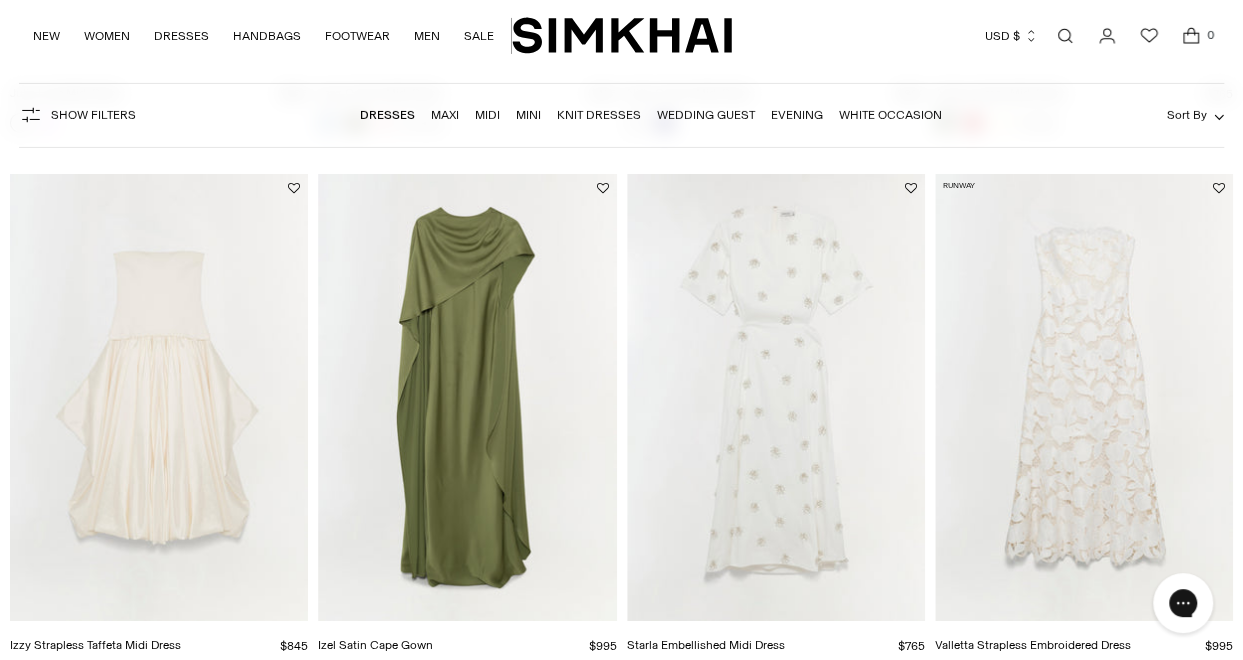 scroll, scrollTop: 3362, scrollLeft: 0, axis: vertical 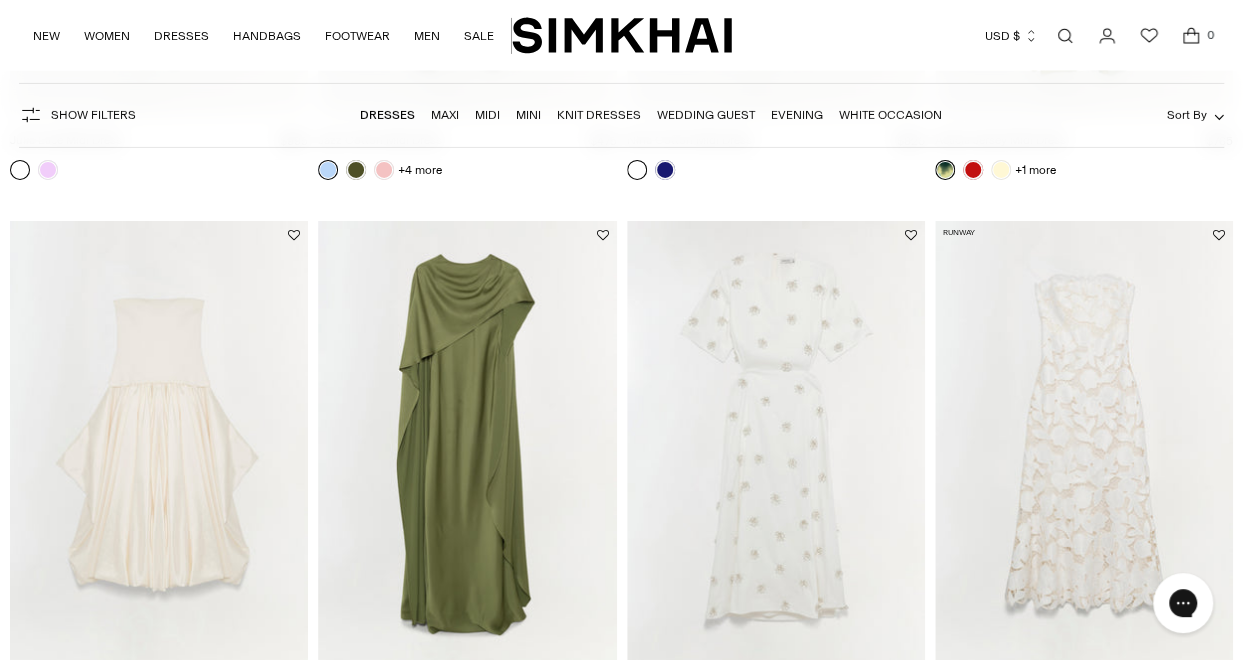 click at bounding box center [0, 0] 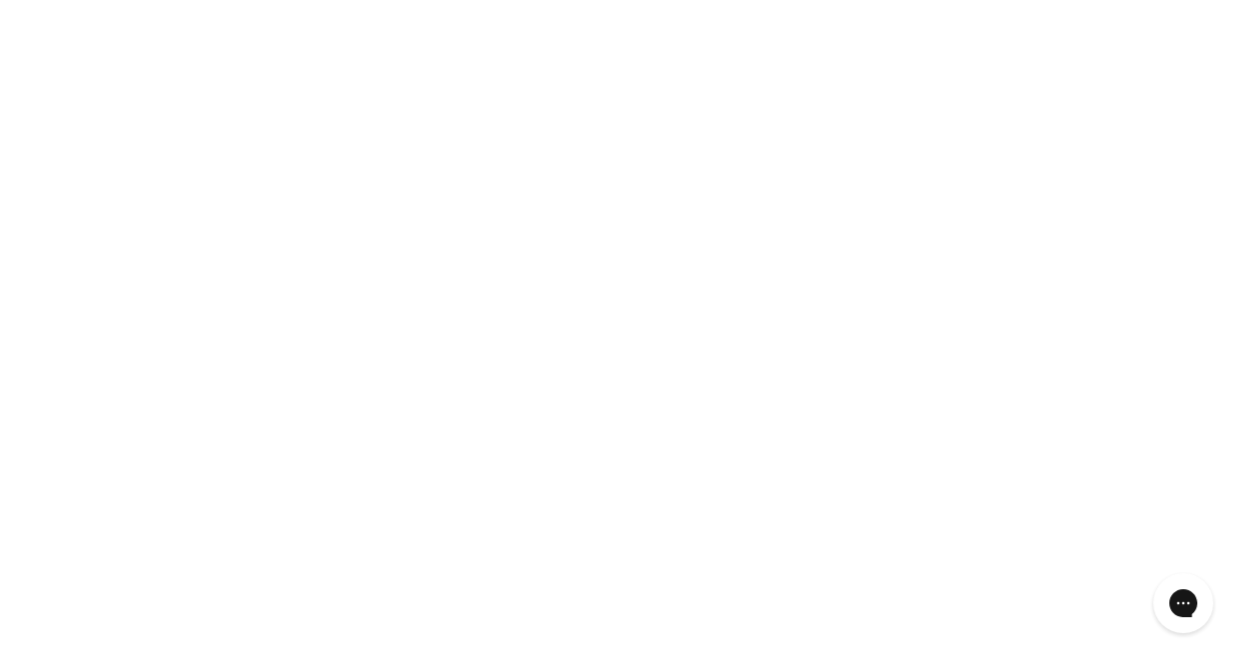 scroll, scrollTop: 3971, scrollLeft: 0, axis: vertical 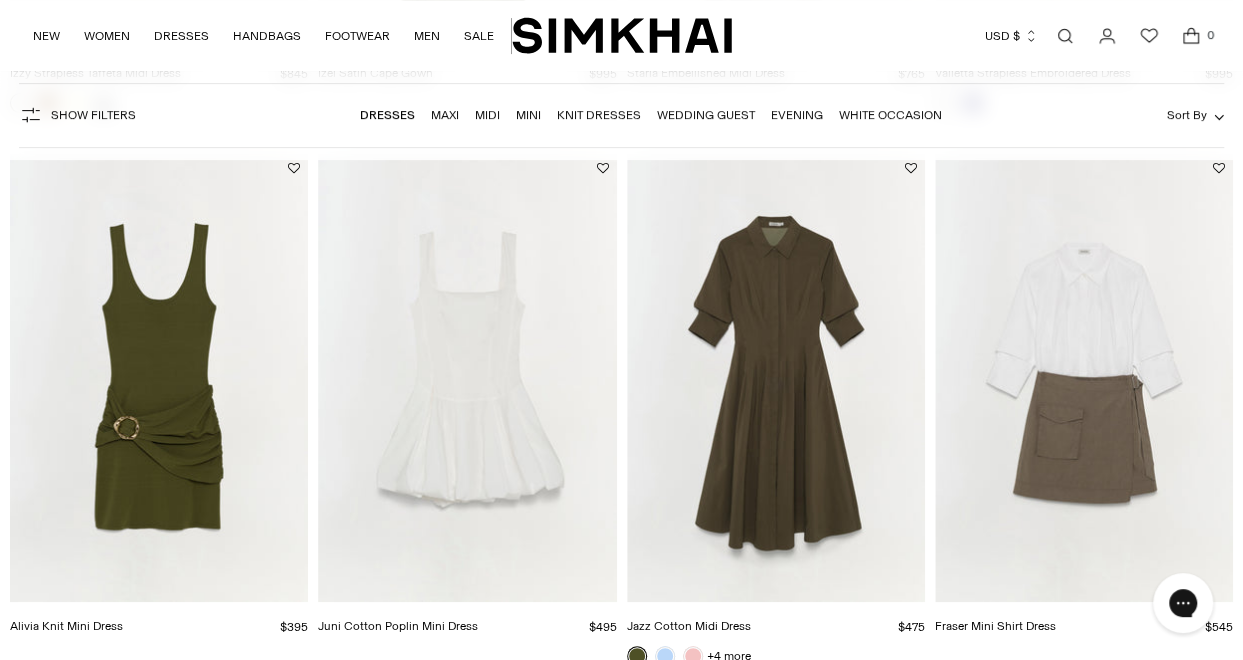 click on "Dresses" at bounding box center [387, 115] 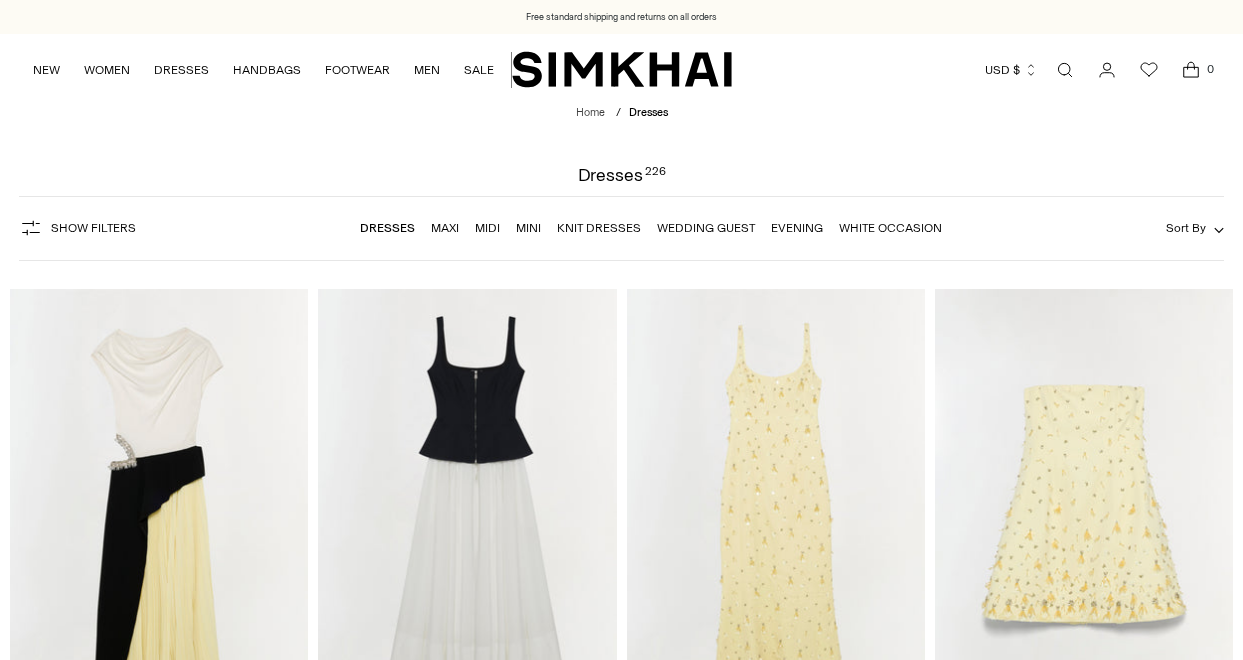 scroll, scrollTop: 0, scrollLeft: 0, axis: both 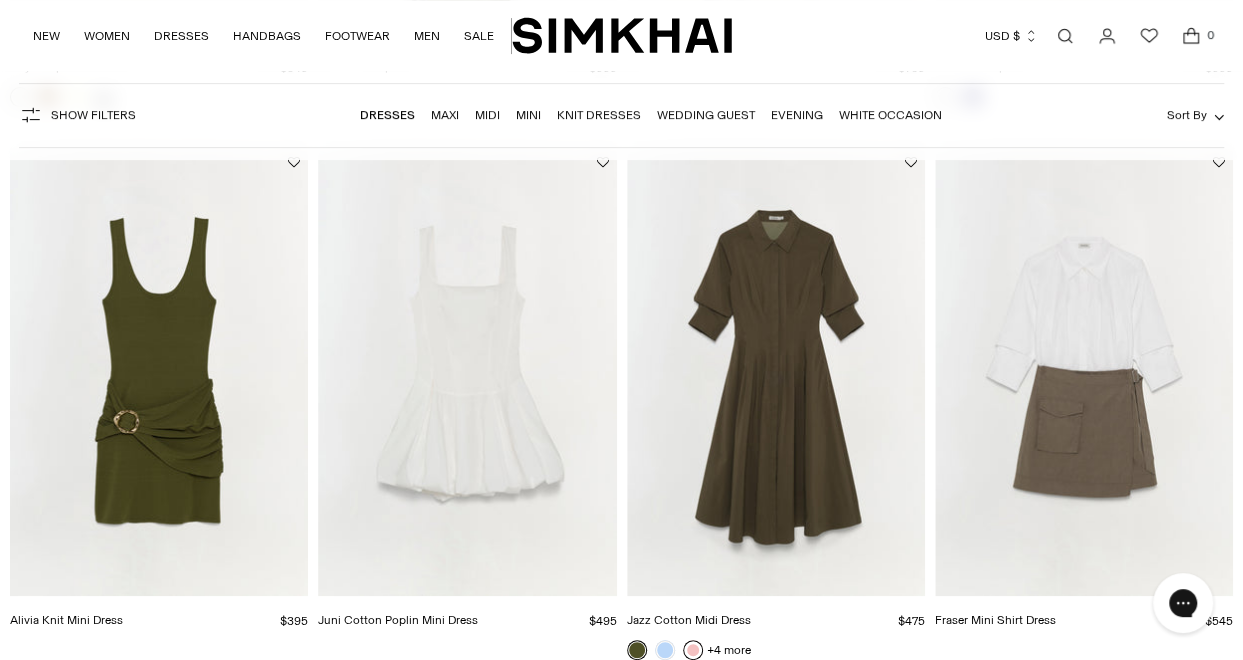 click at bounding box center (693, 650) 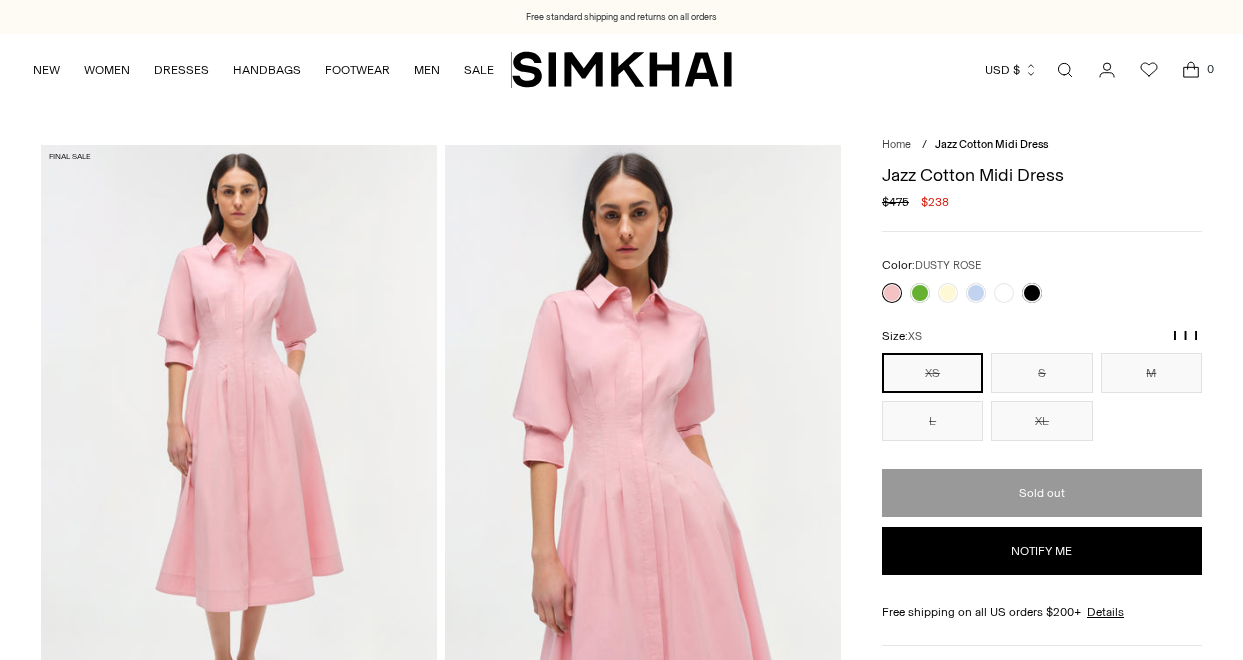 scroll, scrollTop: 0, scrollLeft: 0, axis: both 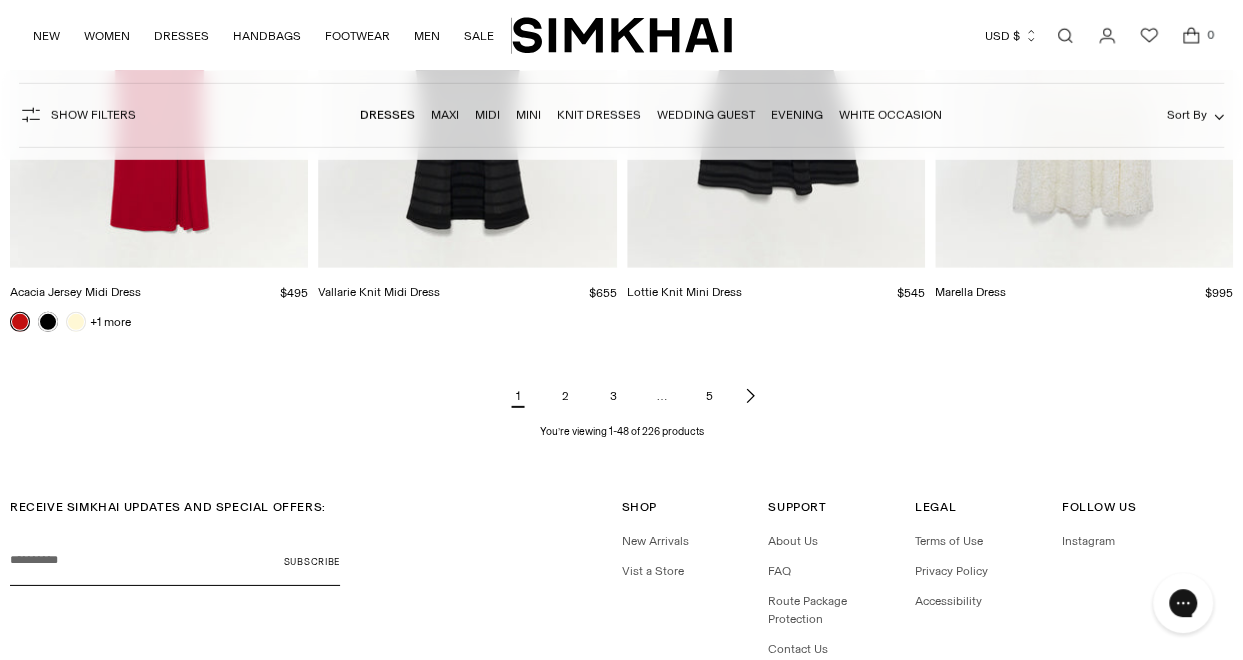 click on "2" at bounding box center [566, 396] 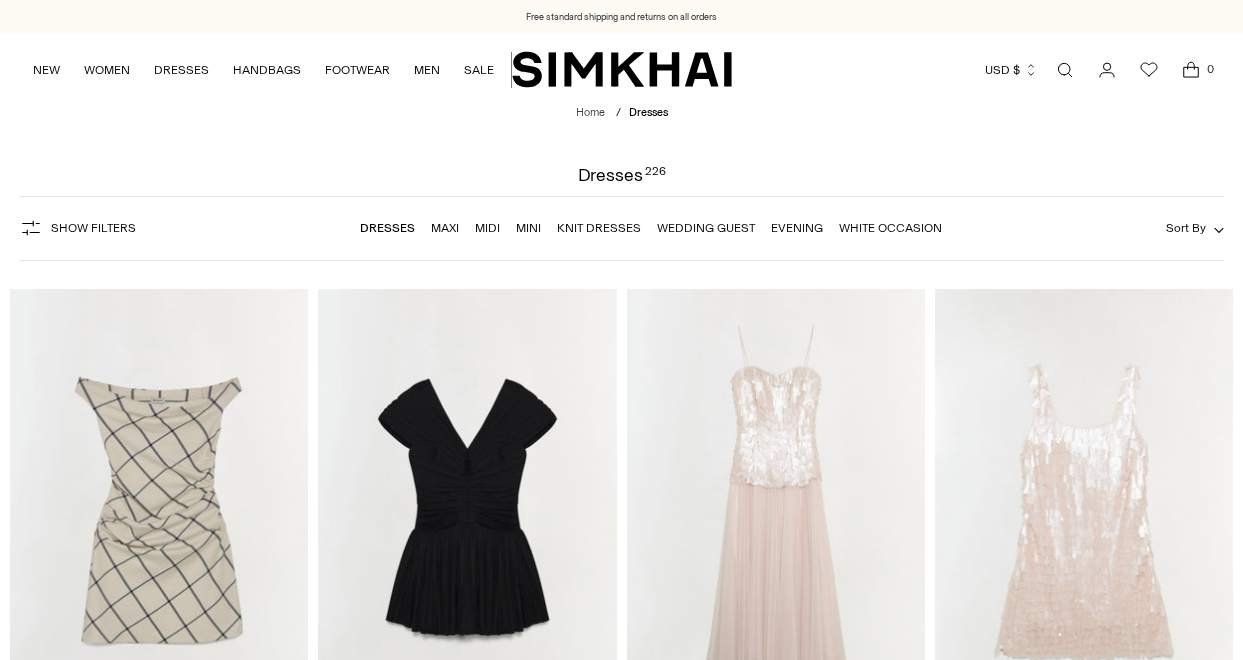 scroll, scrollTop: 0, scrollLeft: 0, axis: both 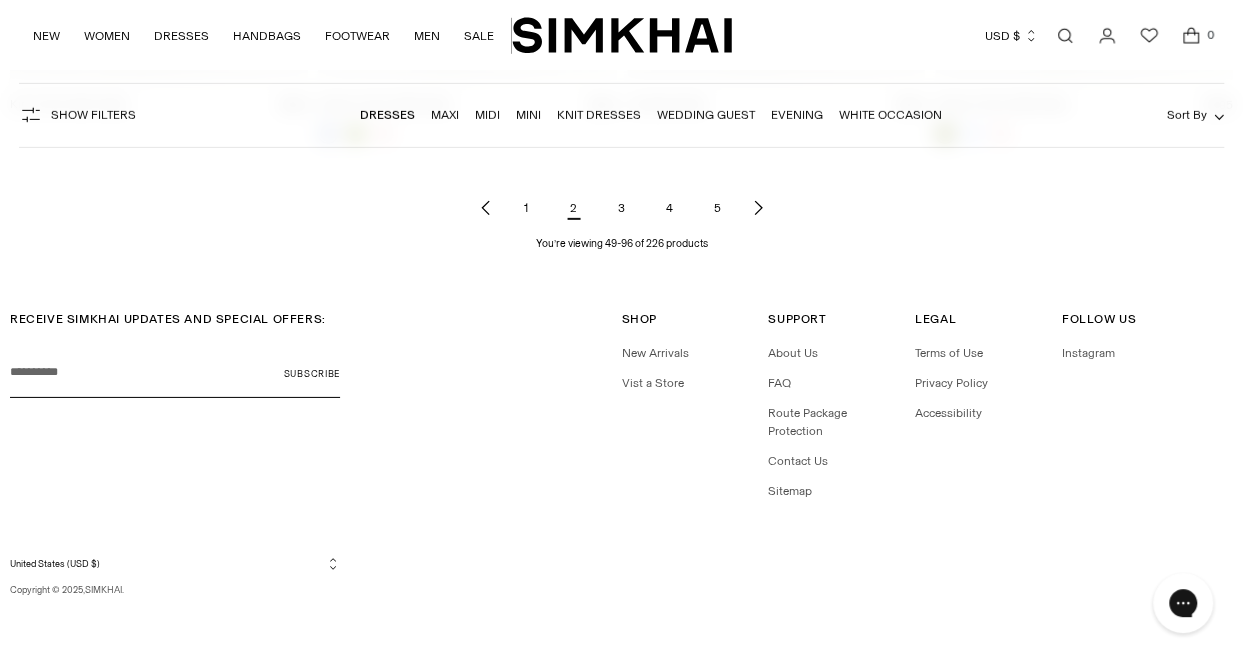 click on "3" at bounding box center [622, 208] 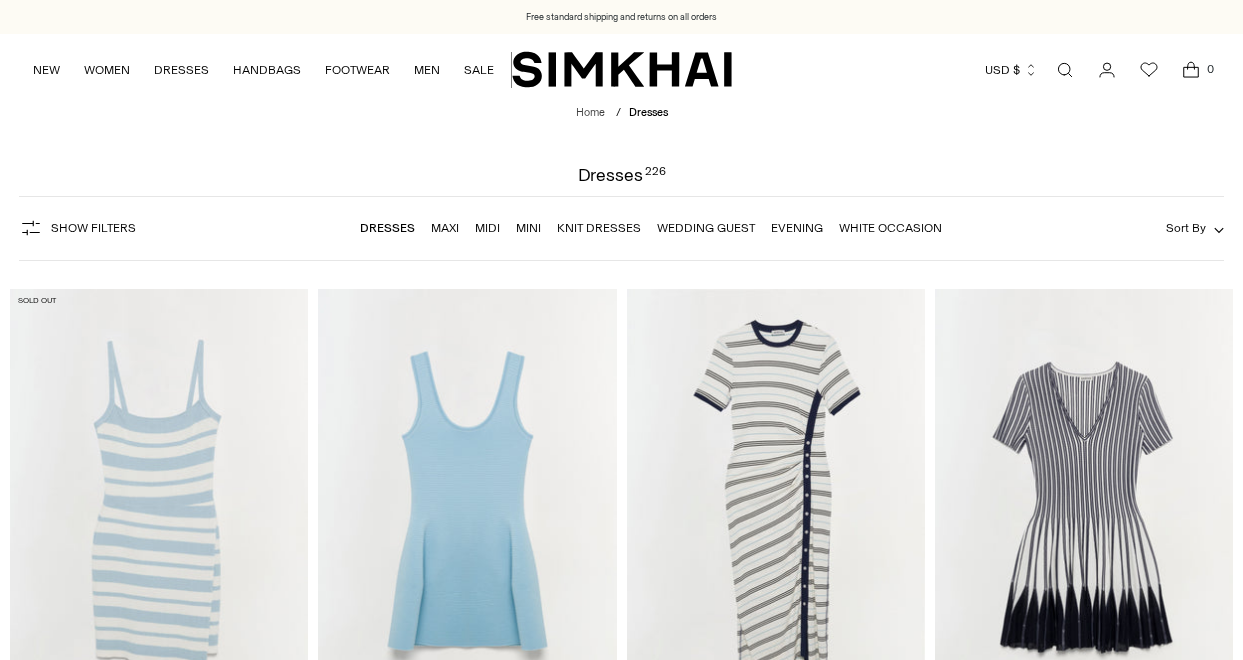 scroll, scrollTop: 0, scrollLeft: 0, axis: both 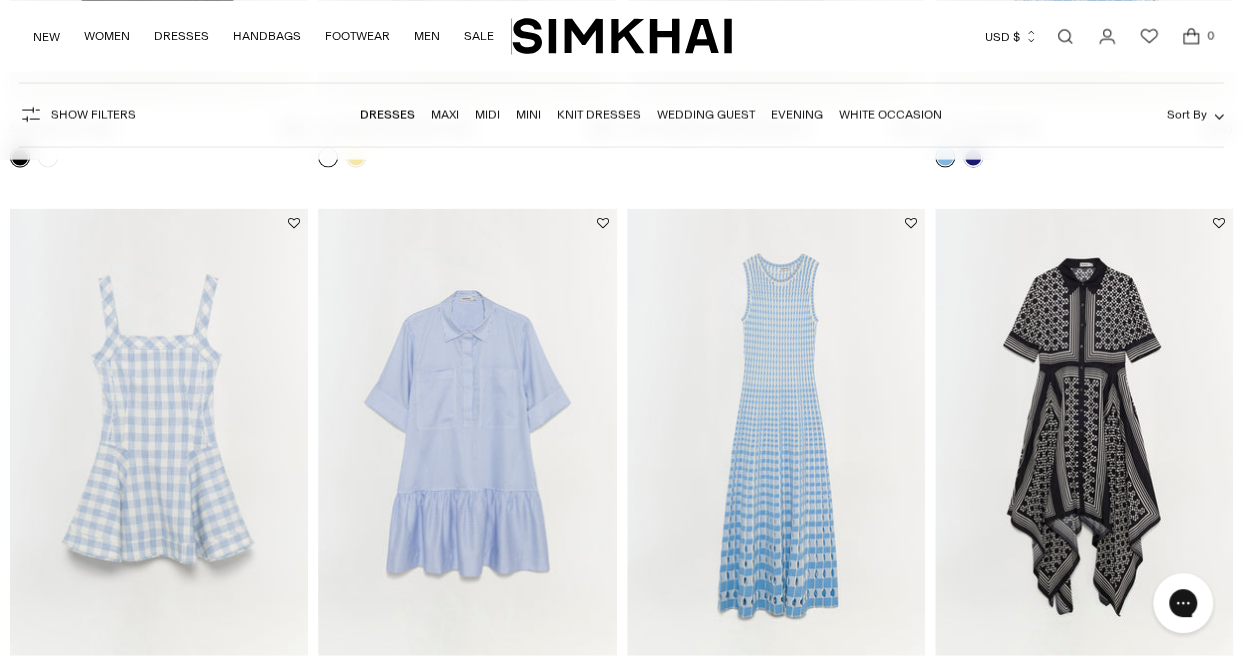 click at bounding box center [0, 0] 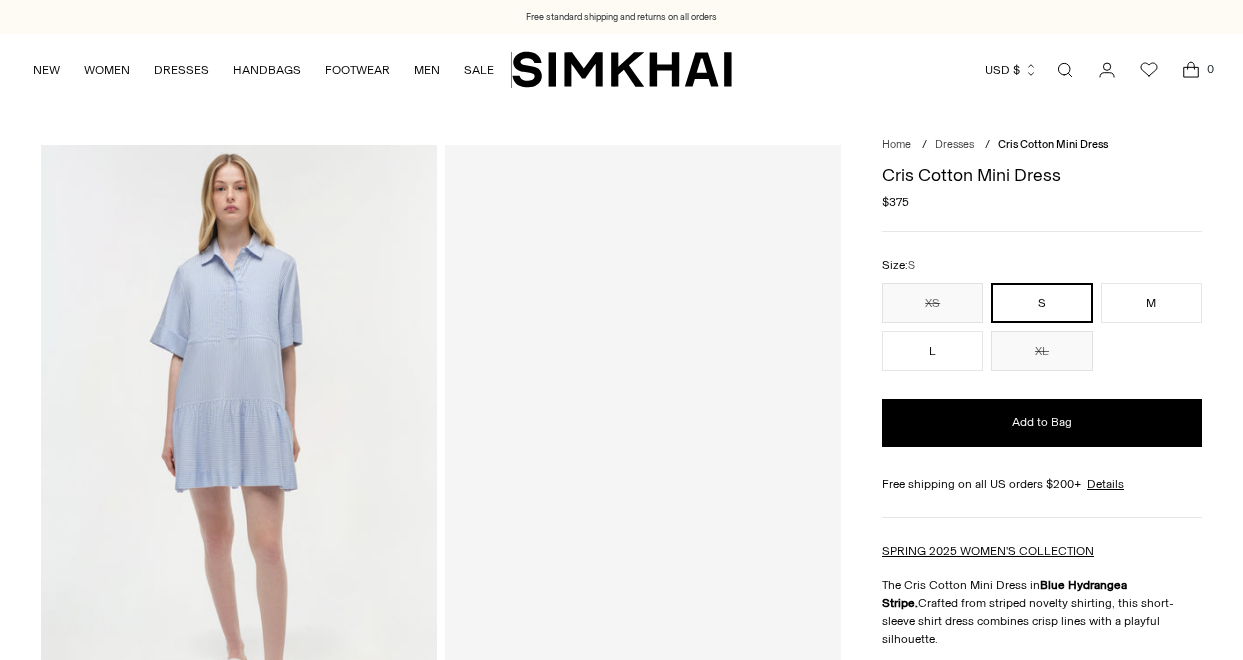 scroll, scrollTop: 0, scrollLeft: 0, axis: both 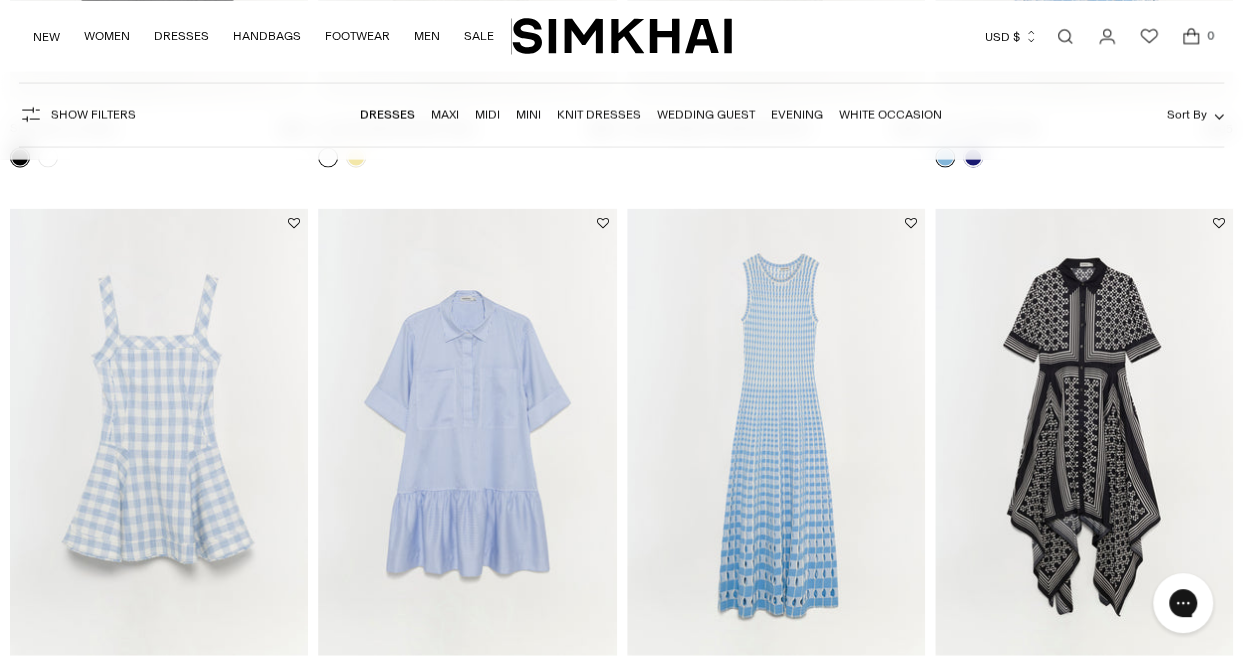 click at bounding box center [0, 0] 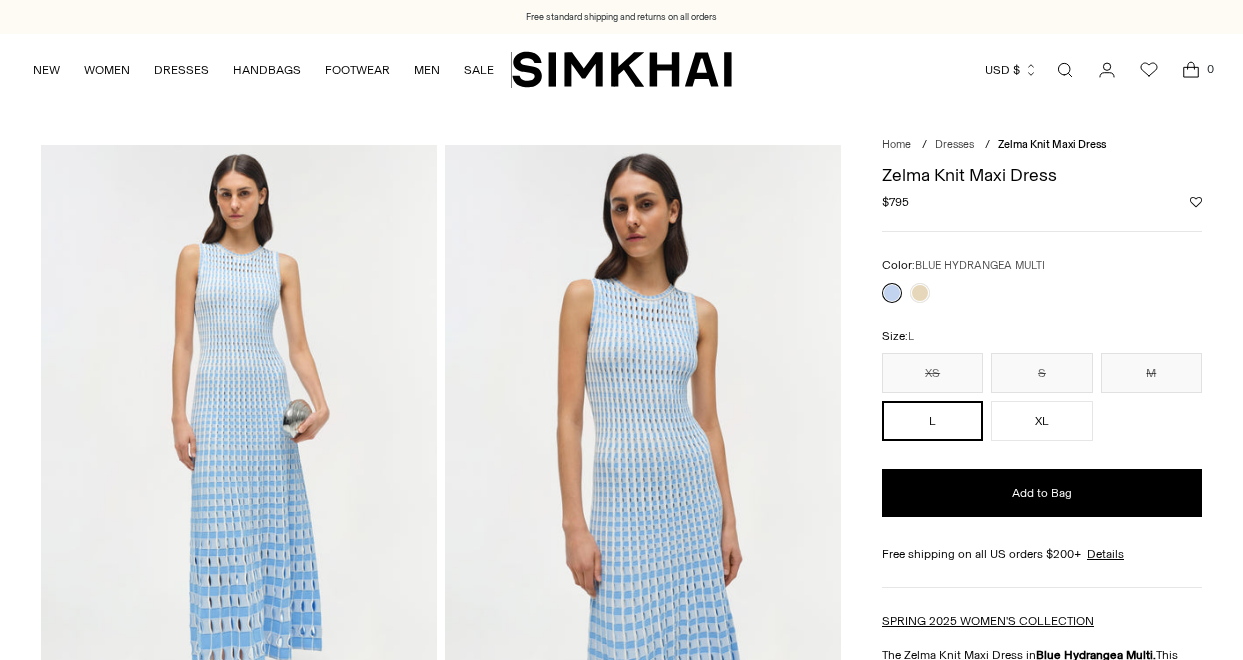 scroll, scrollTop: 0, scrollLeft: 0, axis: both 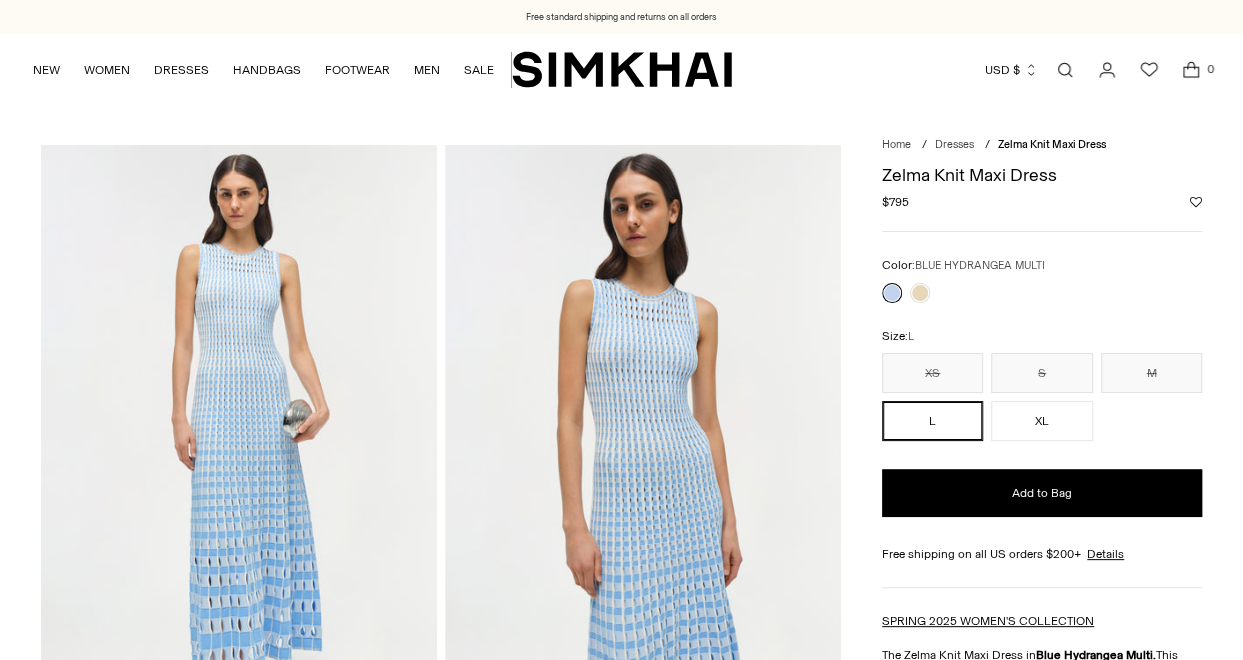click at bounding box center [643, 442] 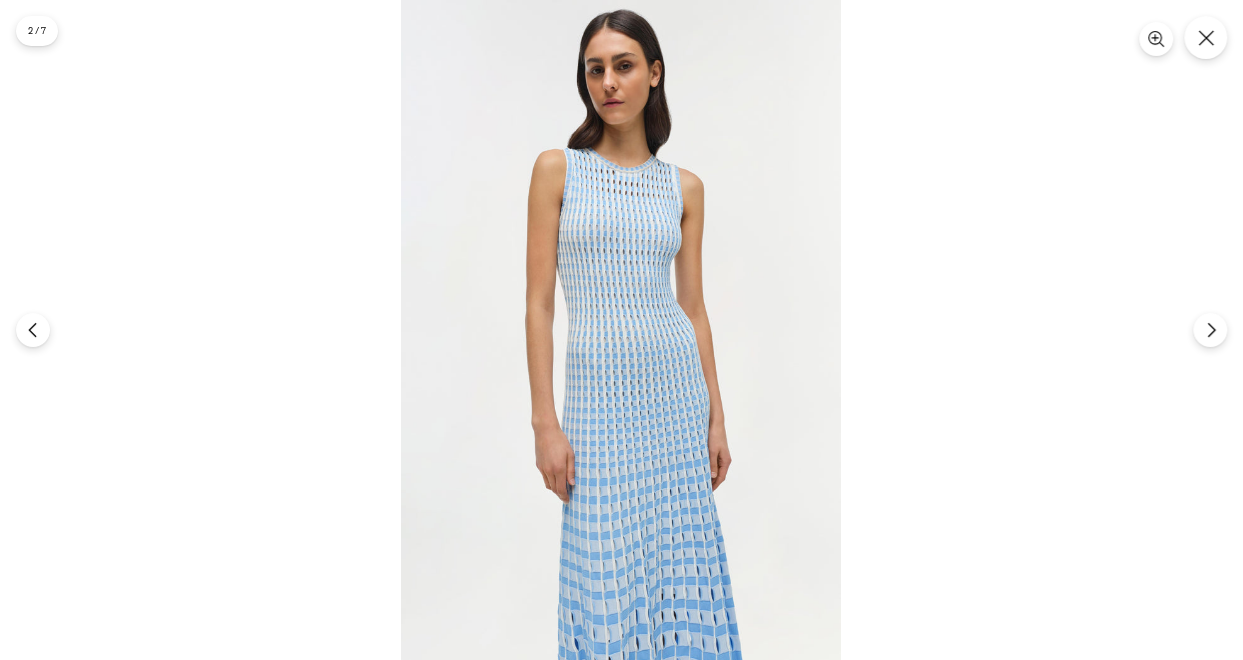 scroll, scrollTop: 0, scrollLeft: 0, axis: both 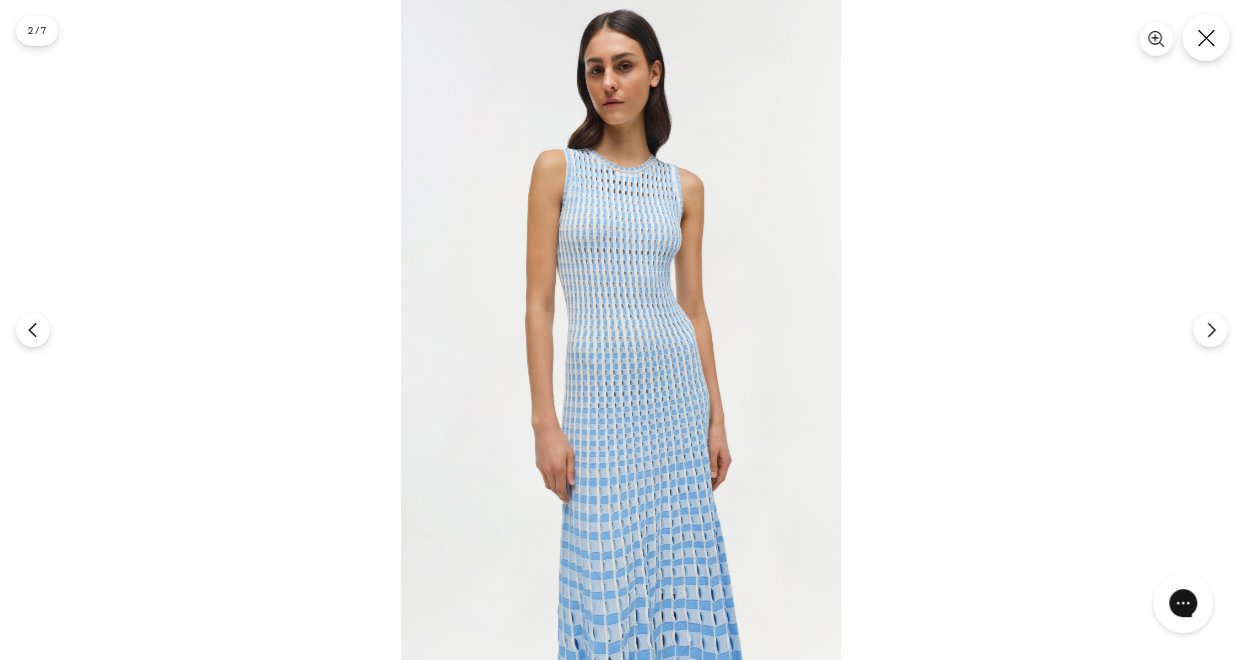 click 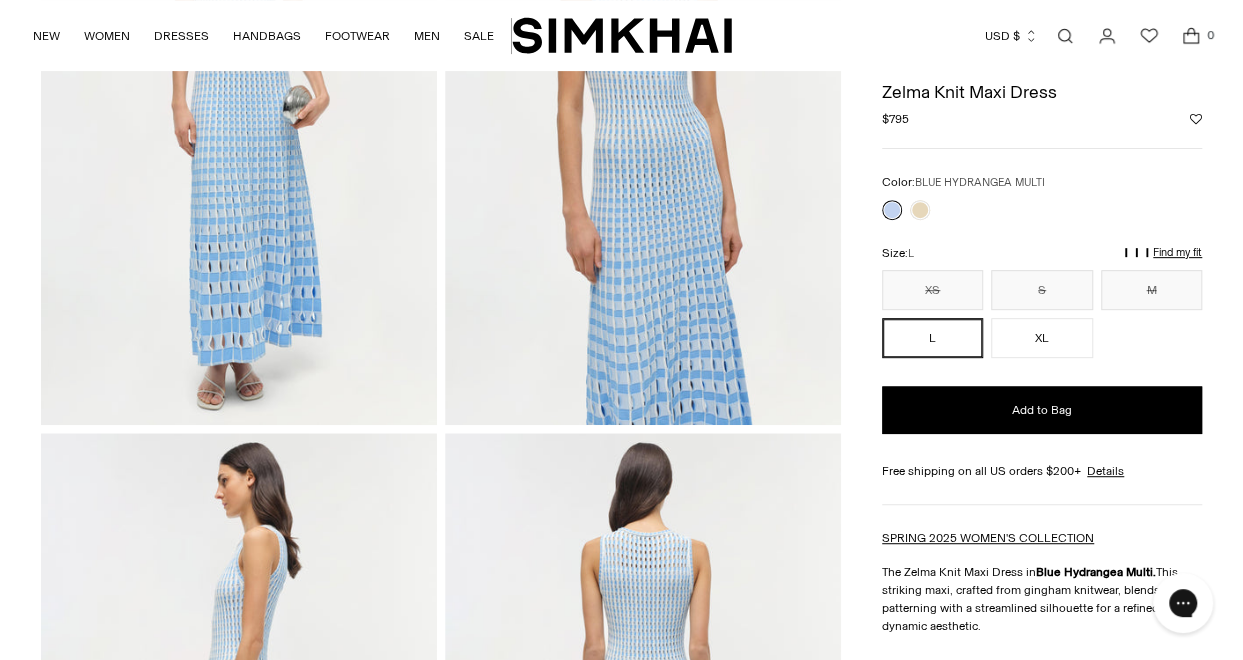 scroll, scrollTop: 0, scrollLeft: 0, axis: both 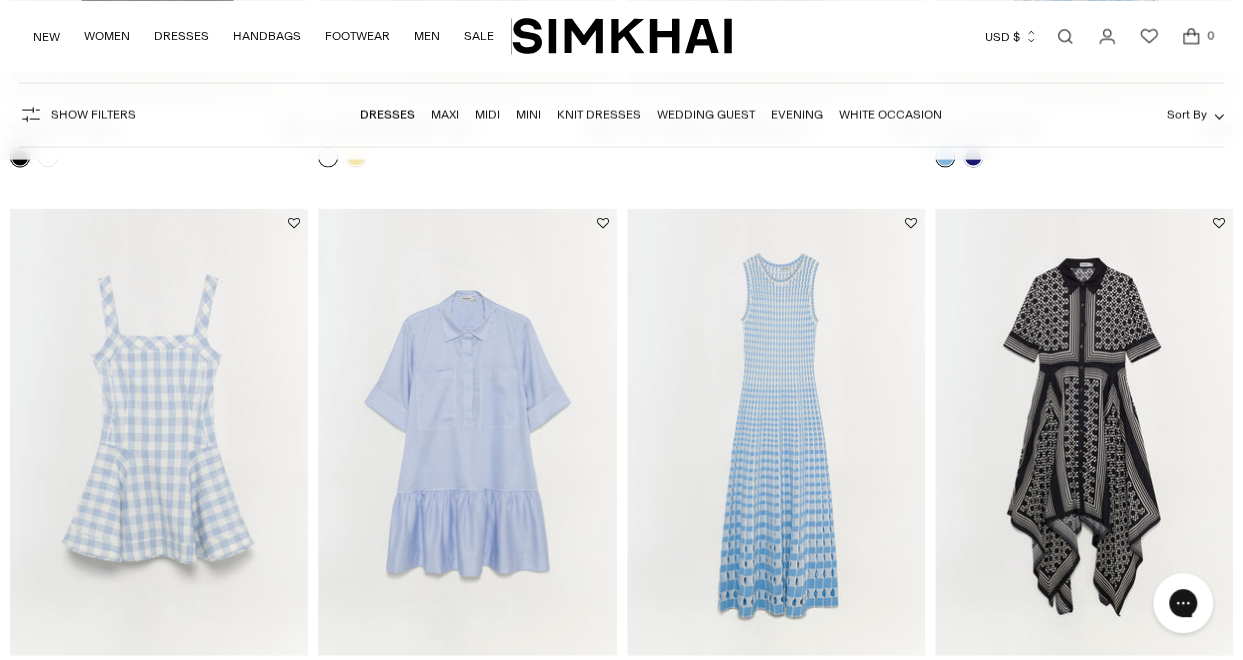click on "Knit Dresses" at bounding box center [599, 115] 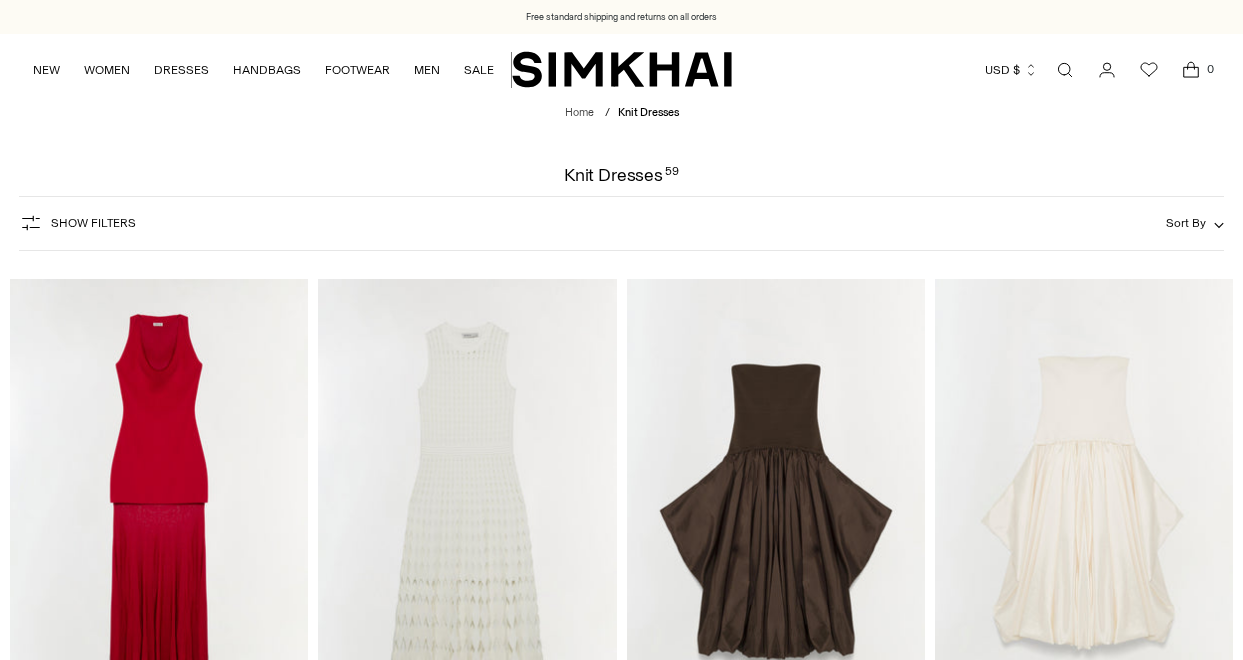scroll, scrollTop: 0, scrollLeft: 0, axis: both 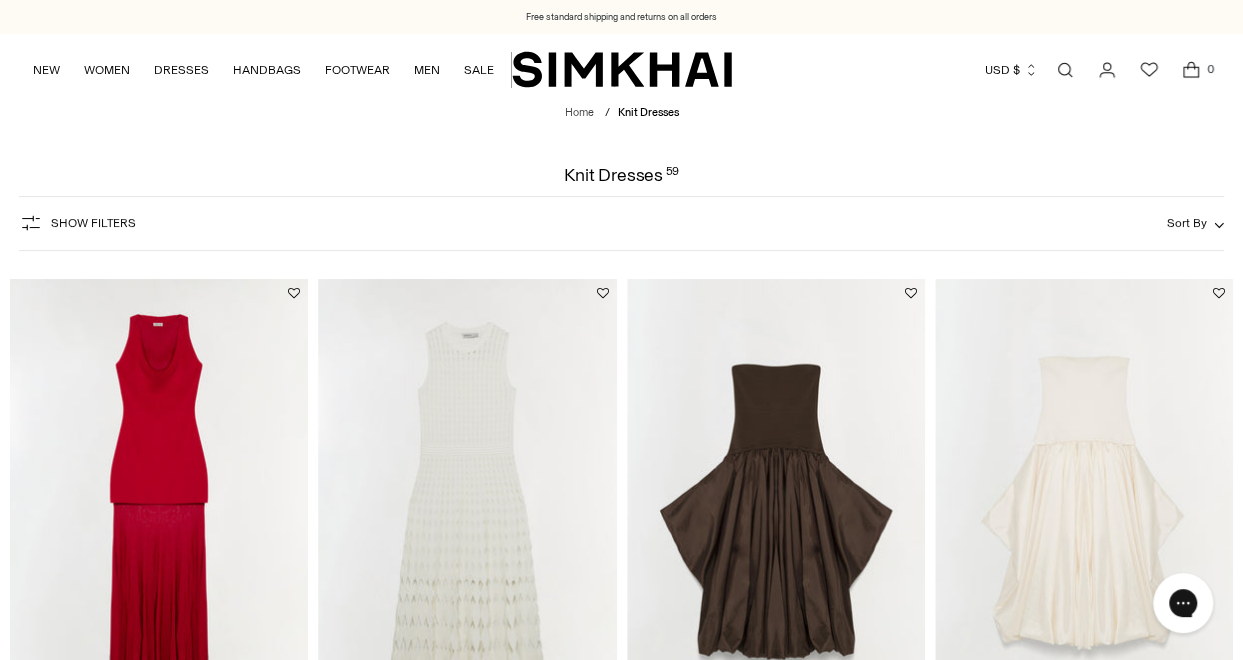 click on "Show Filters" at bounding box center [77, 223] 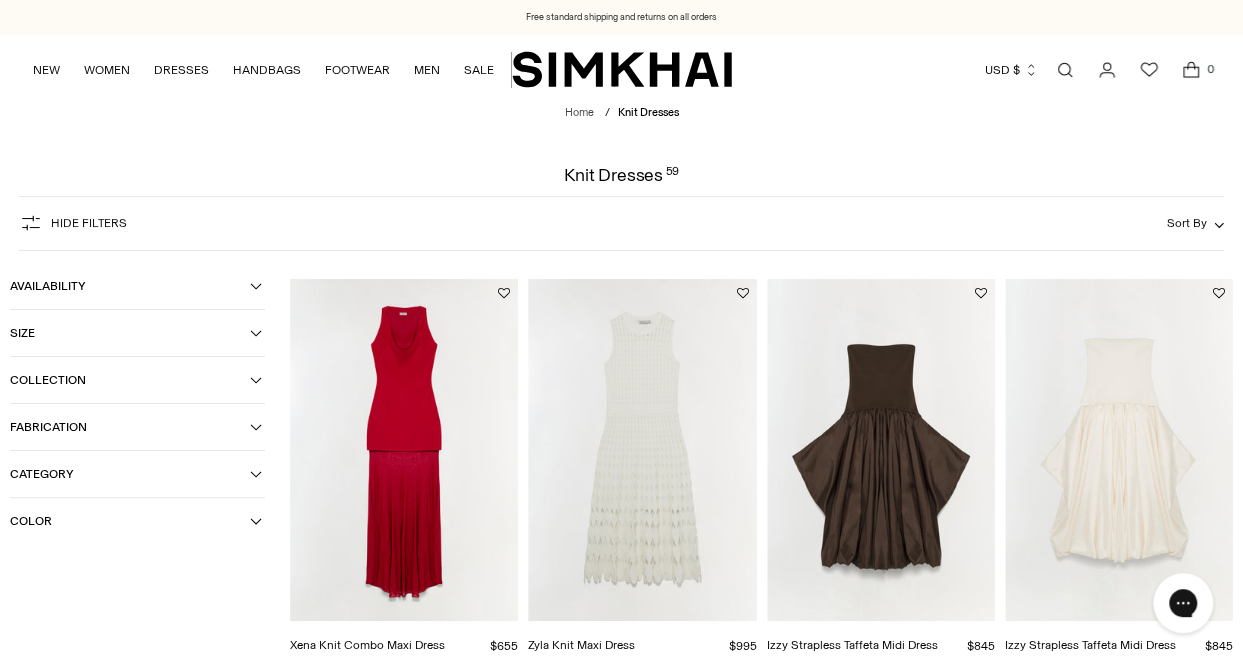 click on "Size" at bounding box center (130, 333) 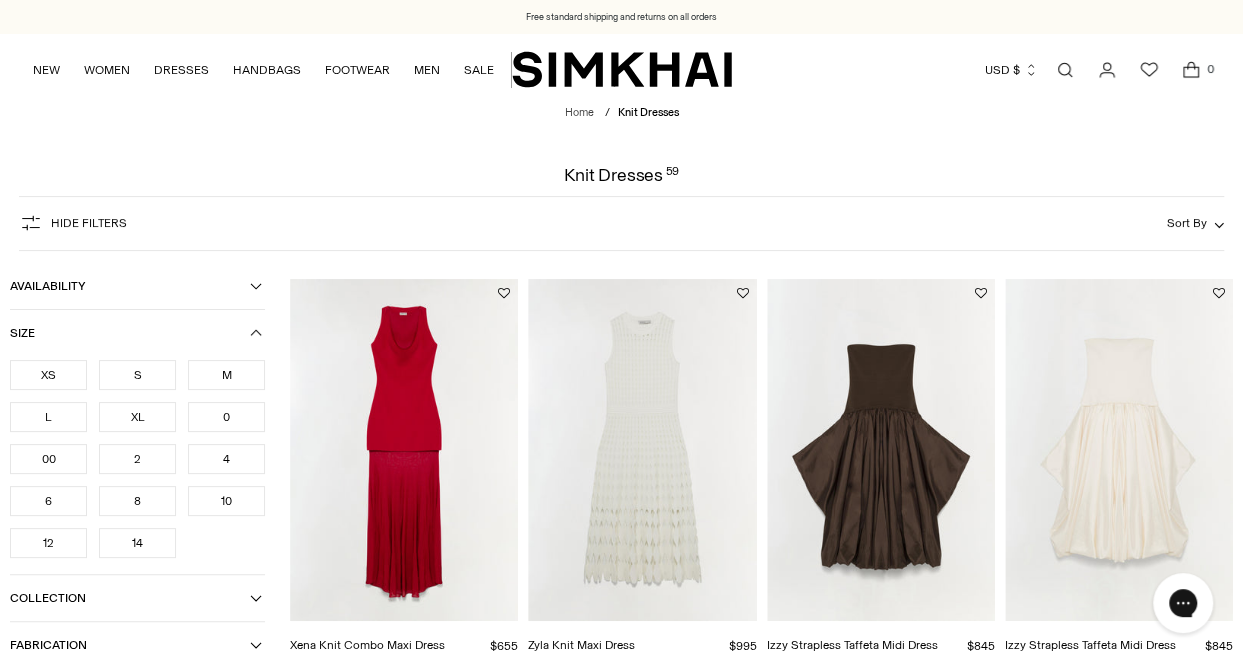 click on "S" at bounding box center (137, 375) 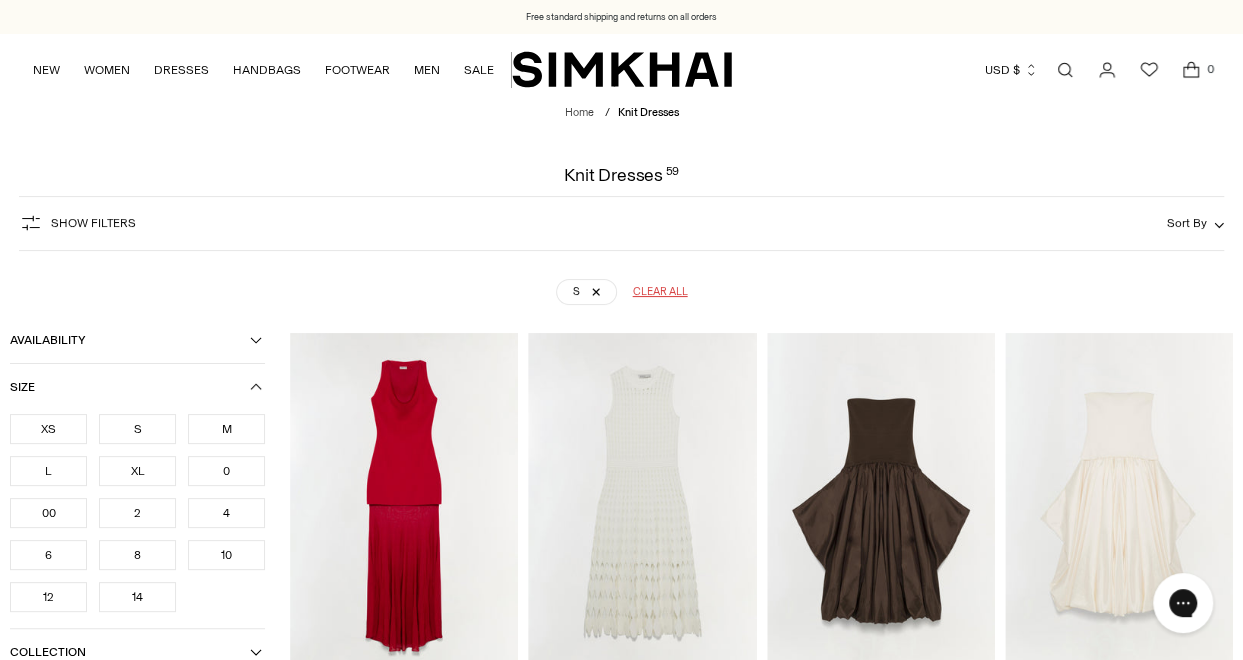 scroll, scrollTop: 148, scrollLeft: 0, axis: vertical 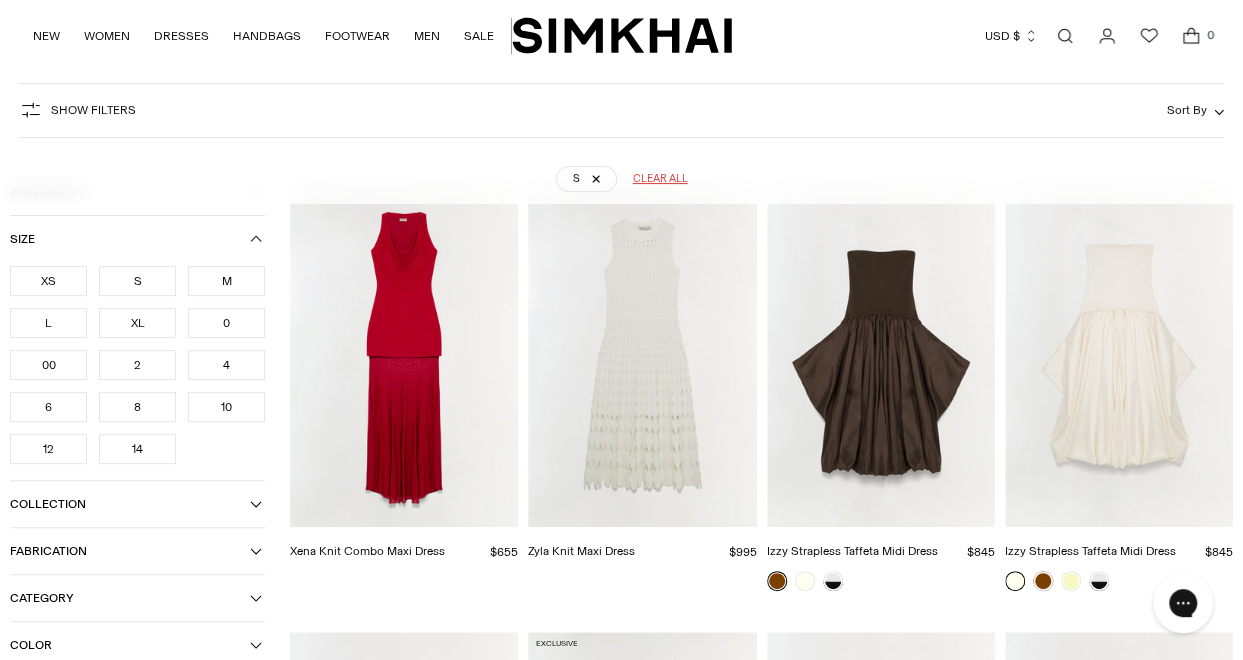 click on "4" at bounding box center (226, 365) 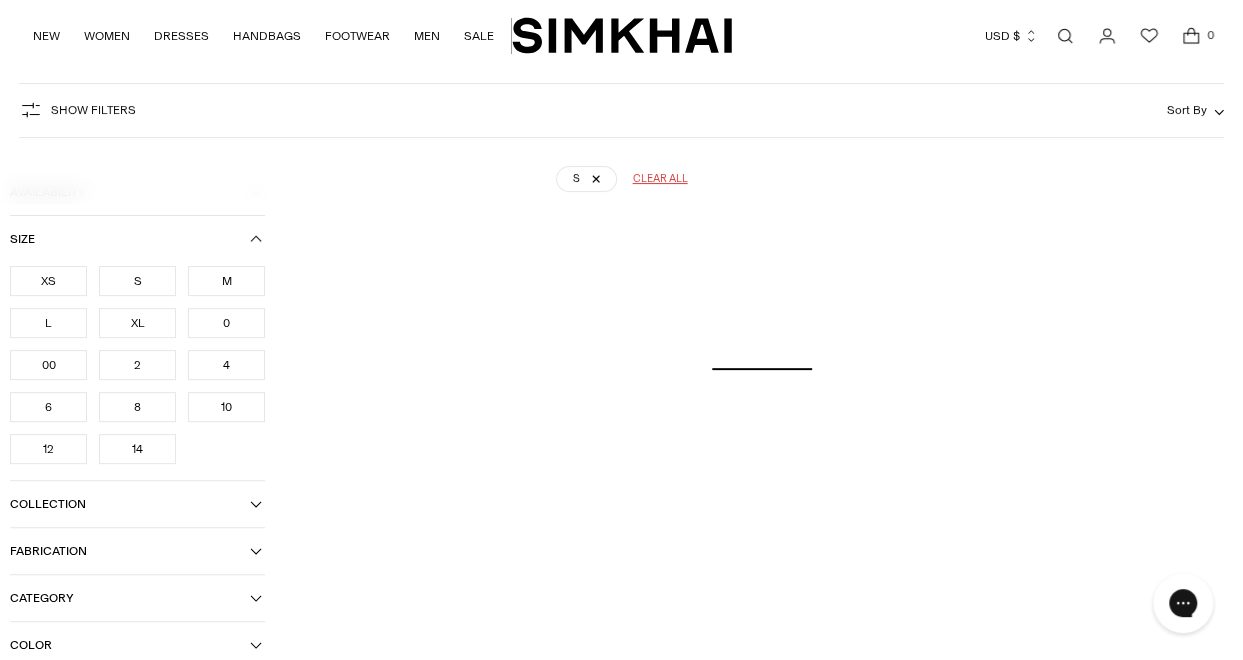 click on "2" at bounding box center [137, 365] 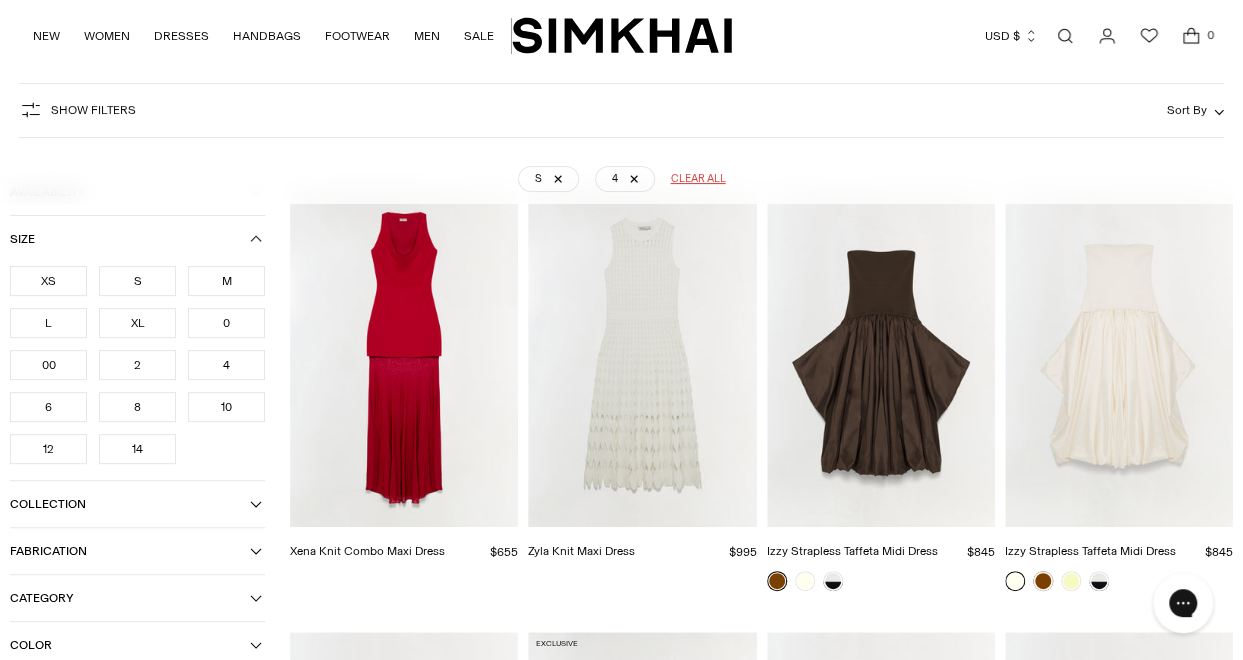 click on "2" at bounding box center [137, 365] 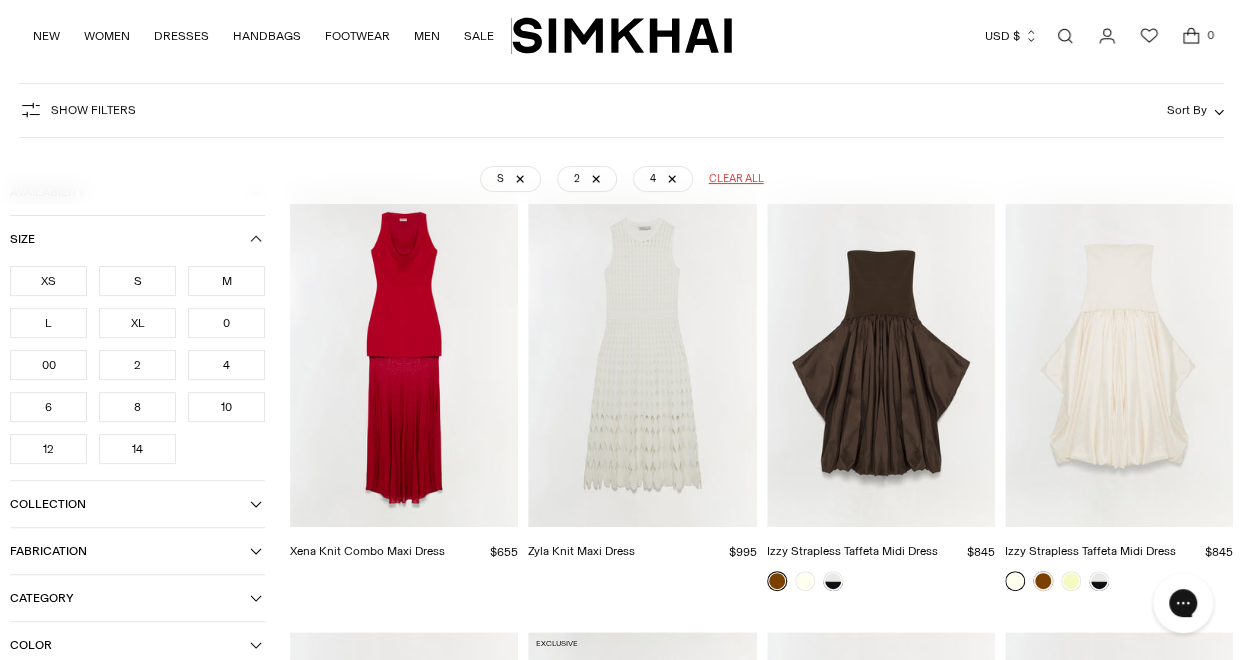 click on "XS" at bounding box center (48, 281) 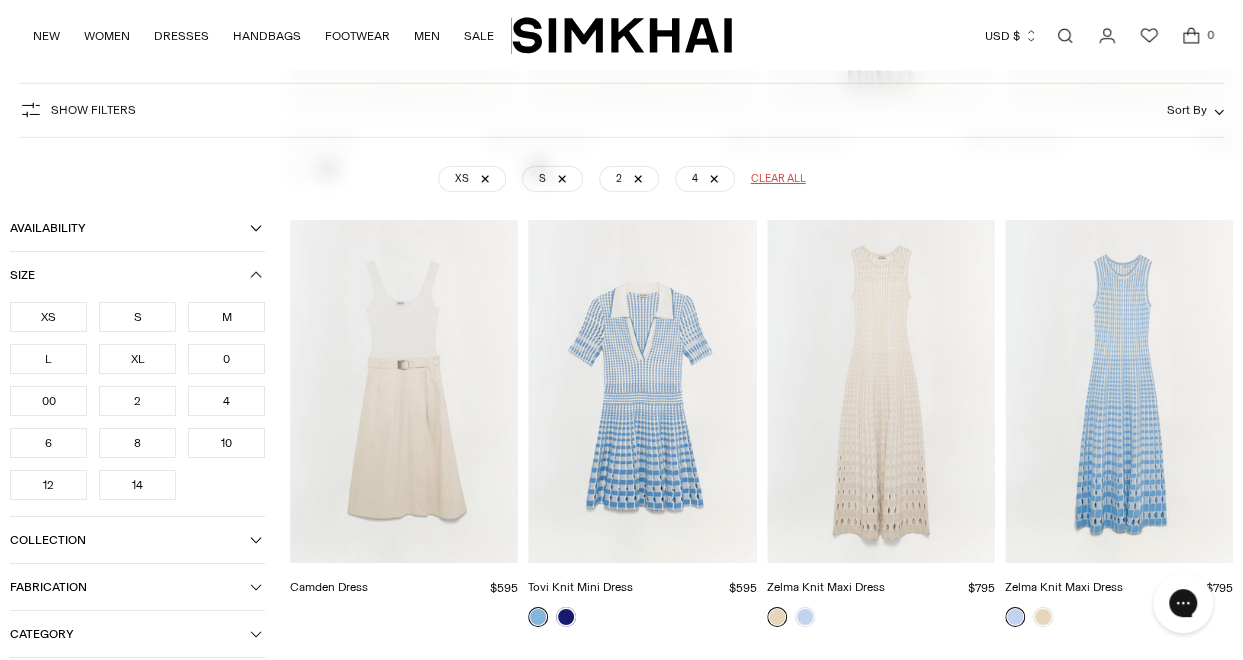 scroll, scrollTop: 3223, scrollLeft: 0, axis: vertical 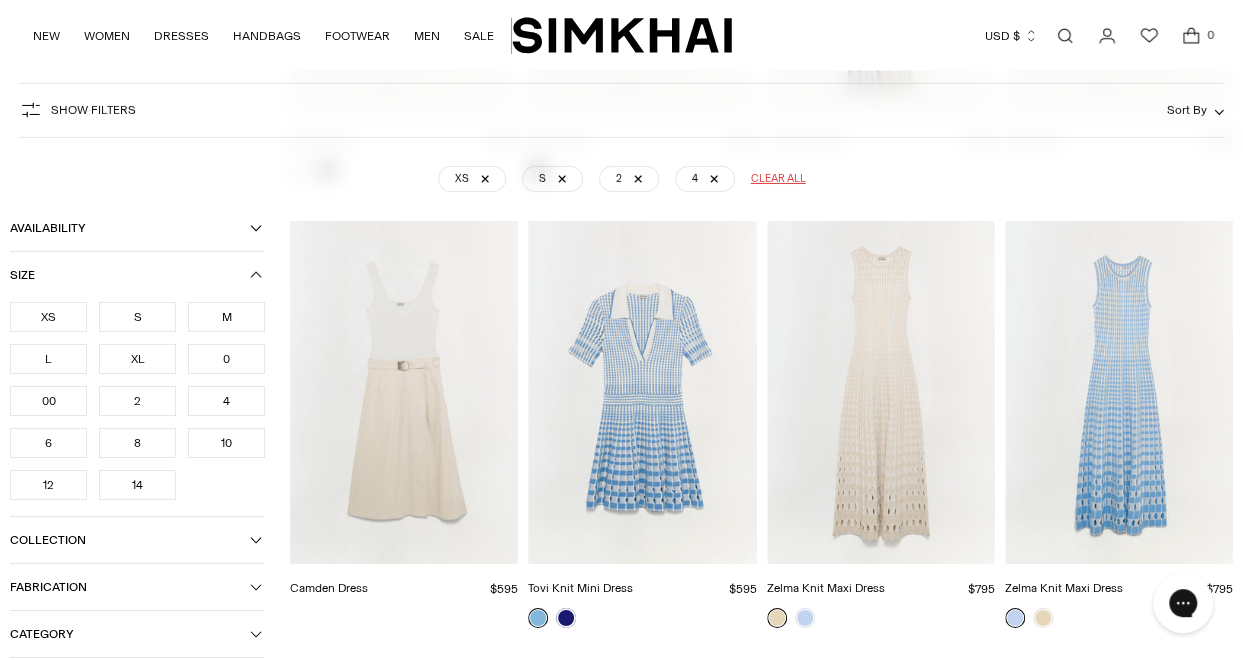 click at bounding box center (0, 0) 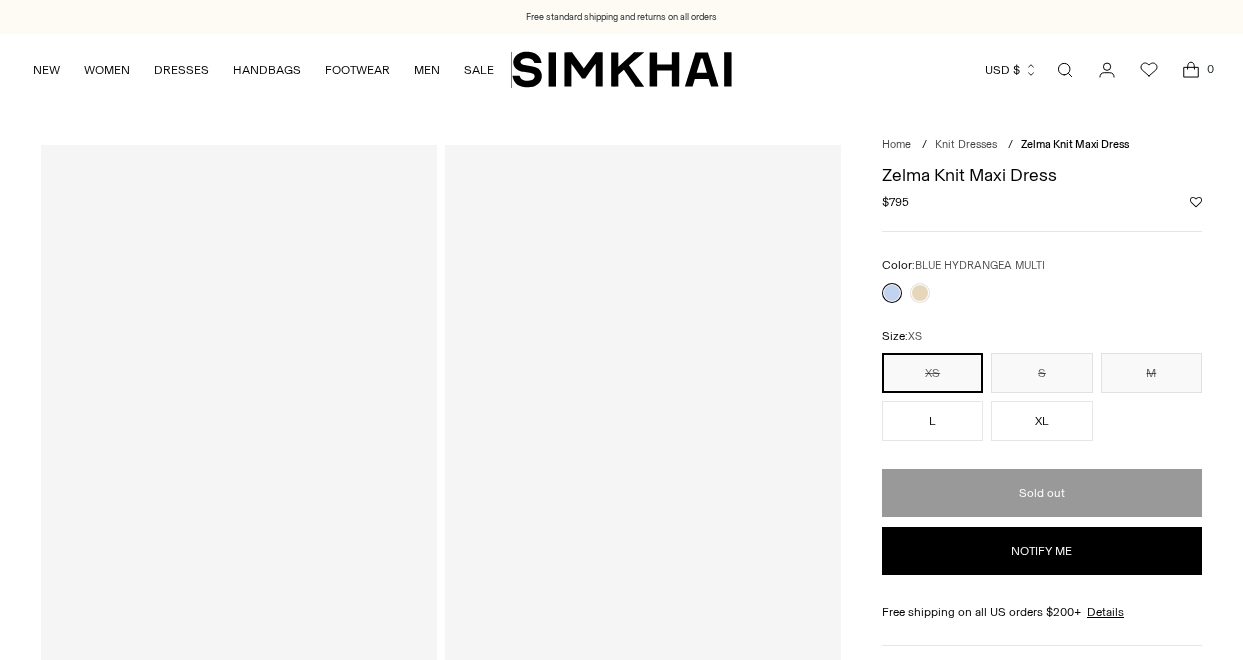 scroll, scrollTop: 0, scrollLeft: 0, axis: both 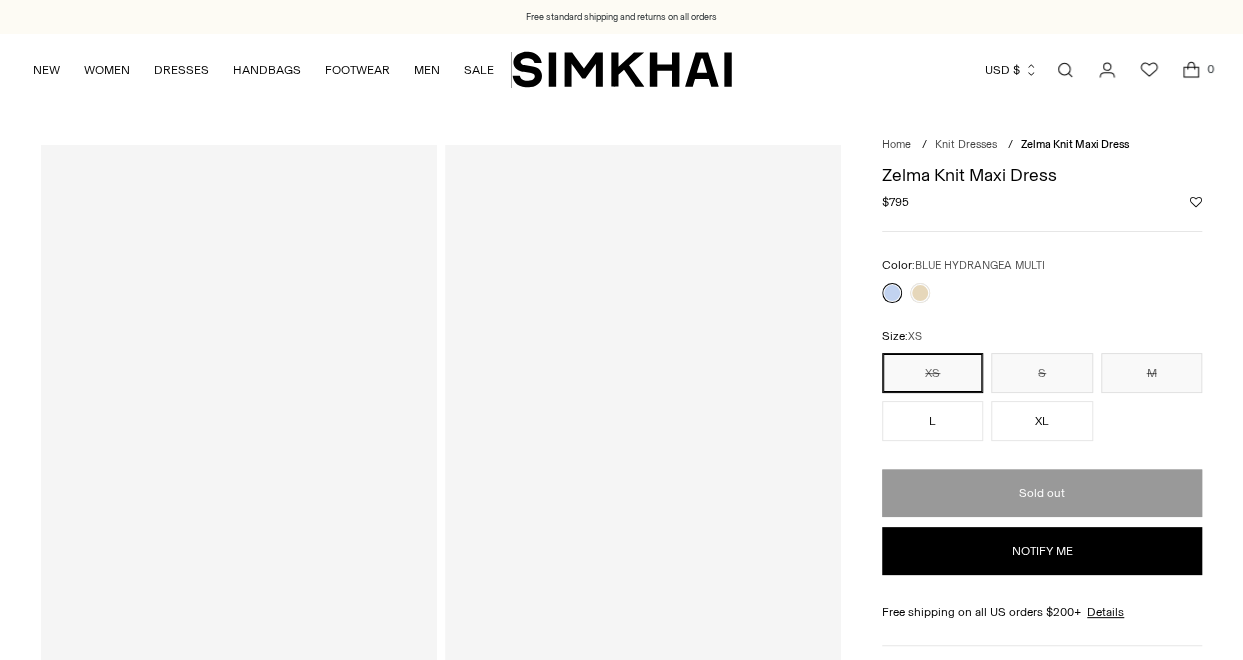 click on "XS" at bounding box center [932, 373] 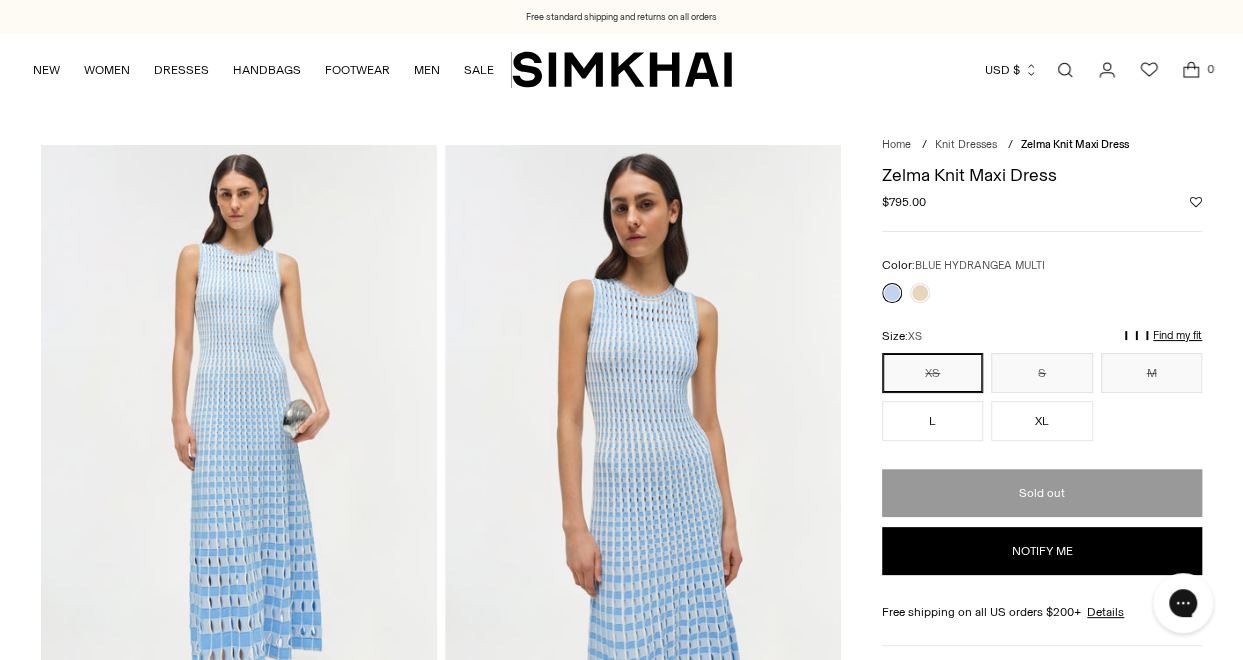 scroll, scrollTop: 0, scrollLeft: 0, axis: both 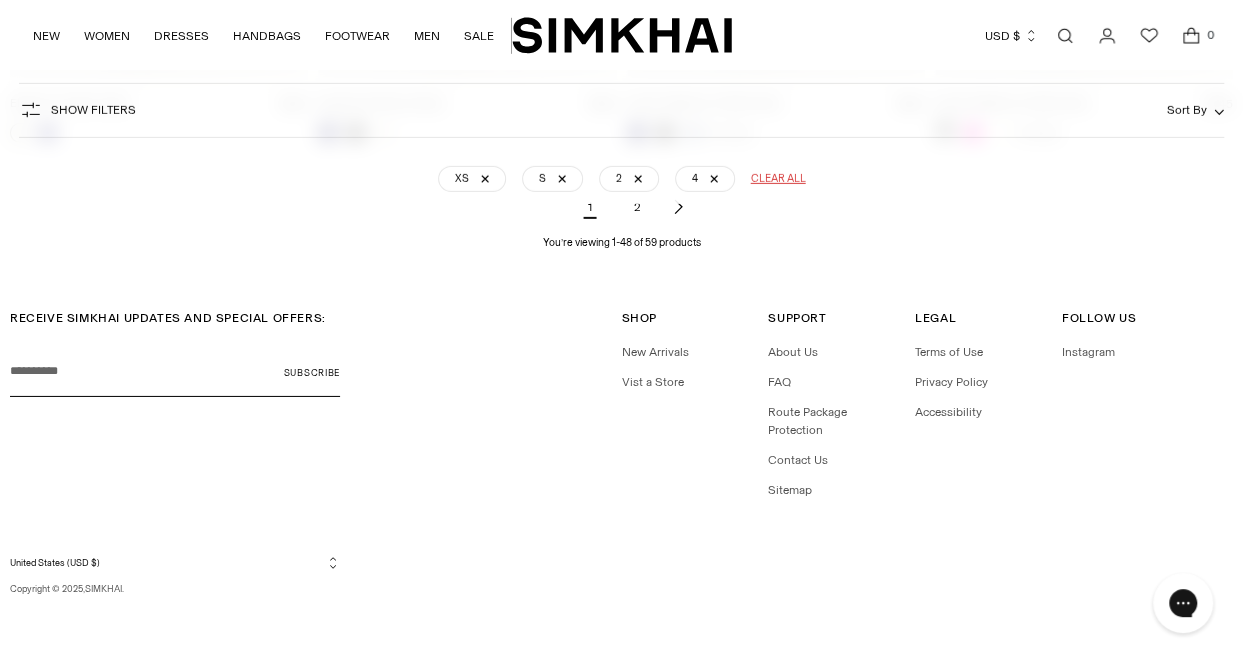 click on "2" at bounding box center (638, 207) 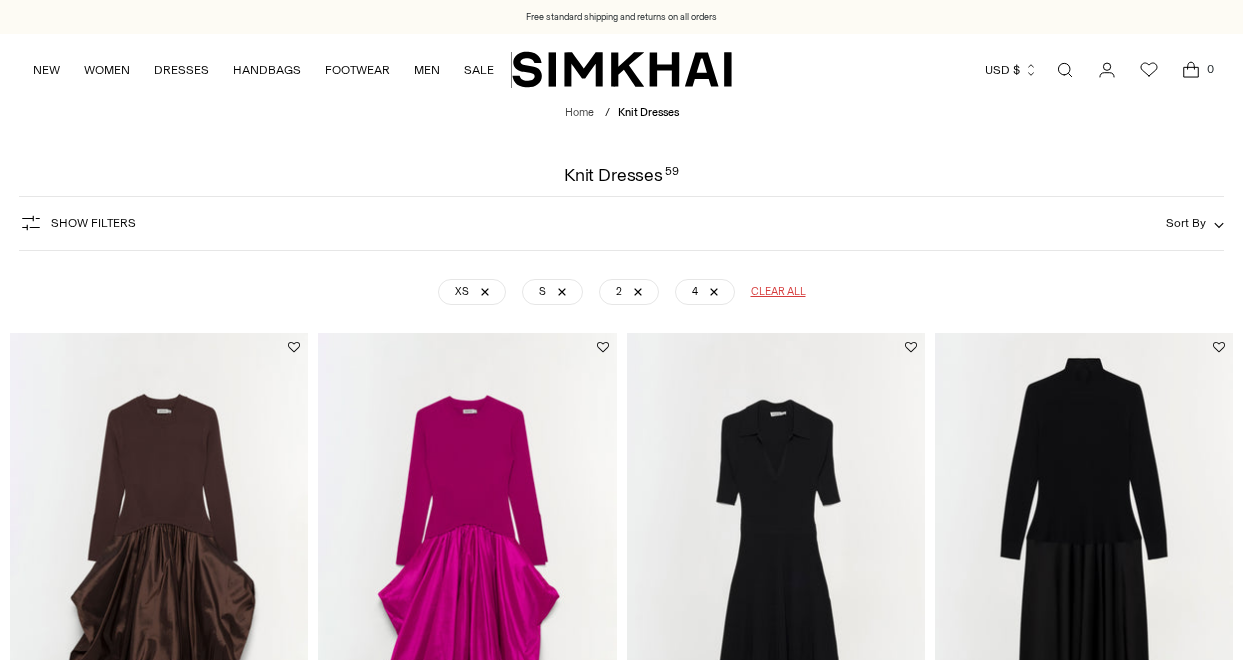 scroll, scrollTop: 0, scrollLeft: 0, axis: both 